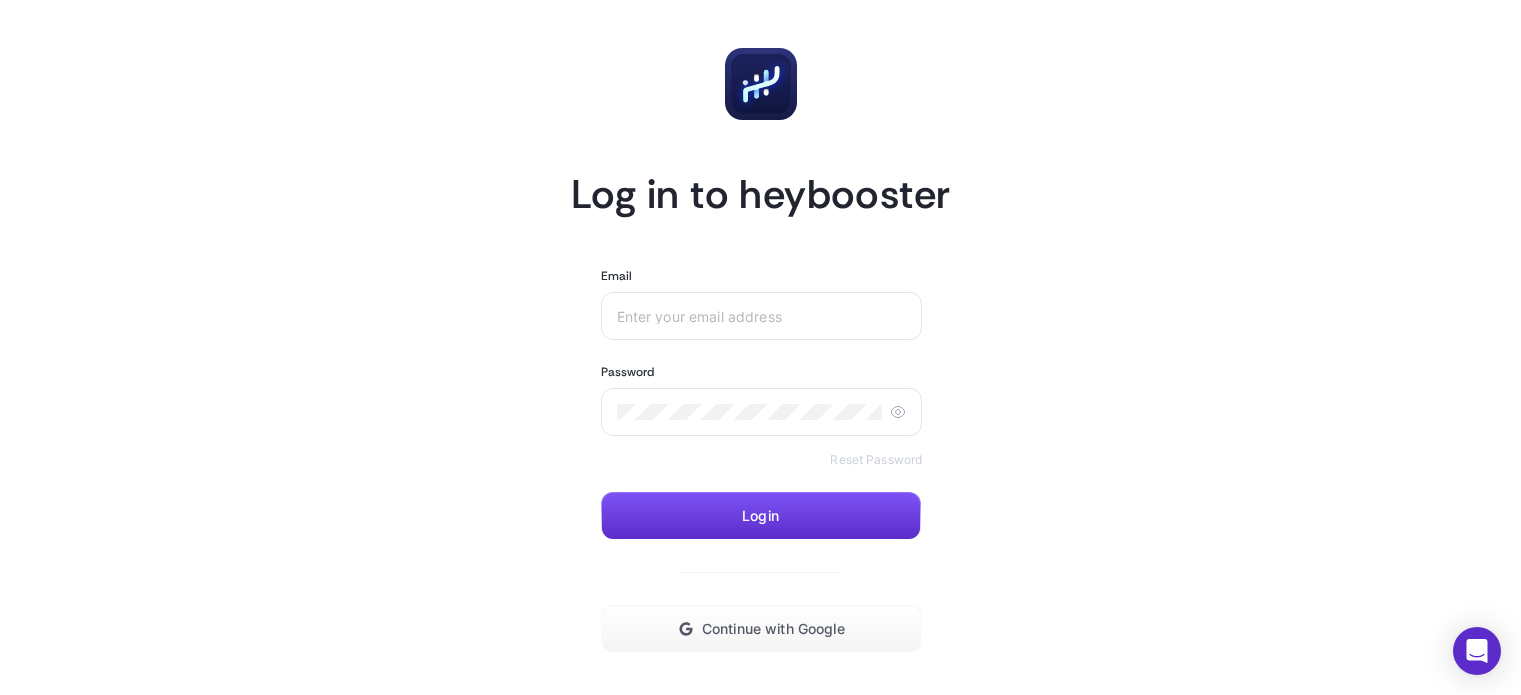 scroll, scrollTop: 0, scrollLeft: 0, axis: both 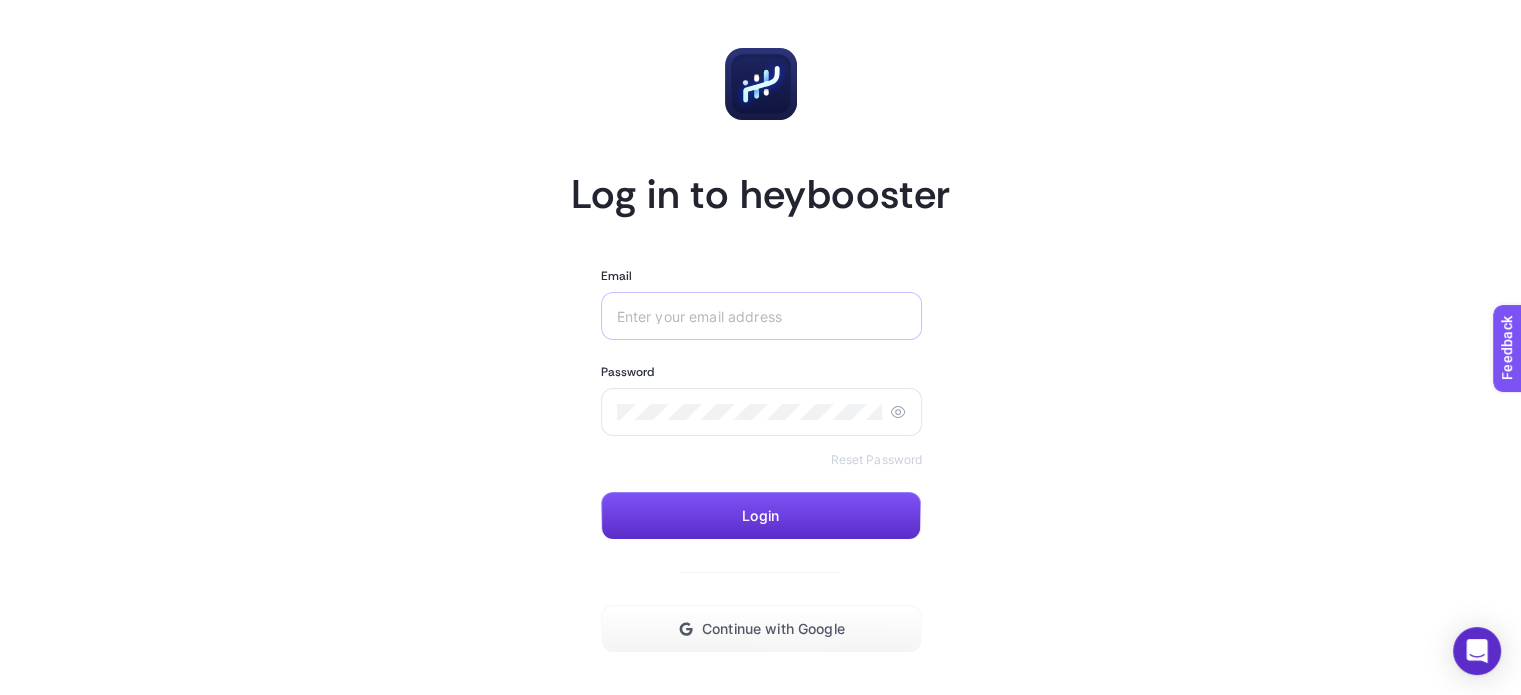 click at bounding box center [762, 316] 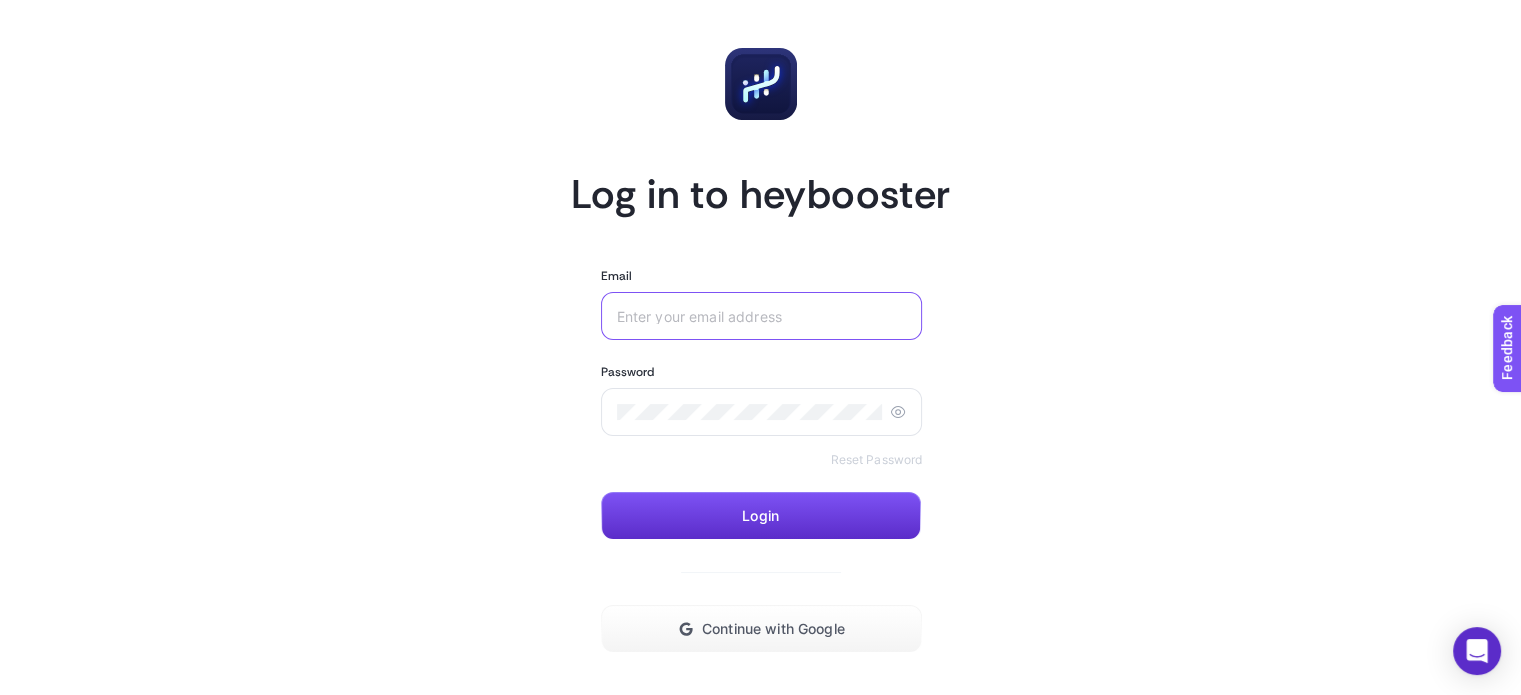 type on "[EMAIL]" 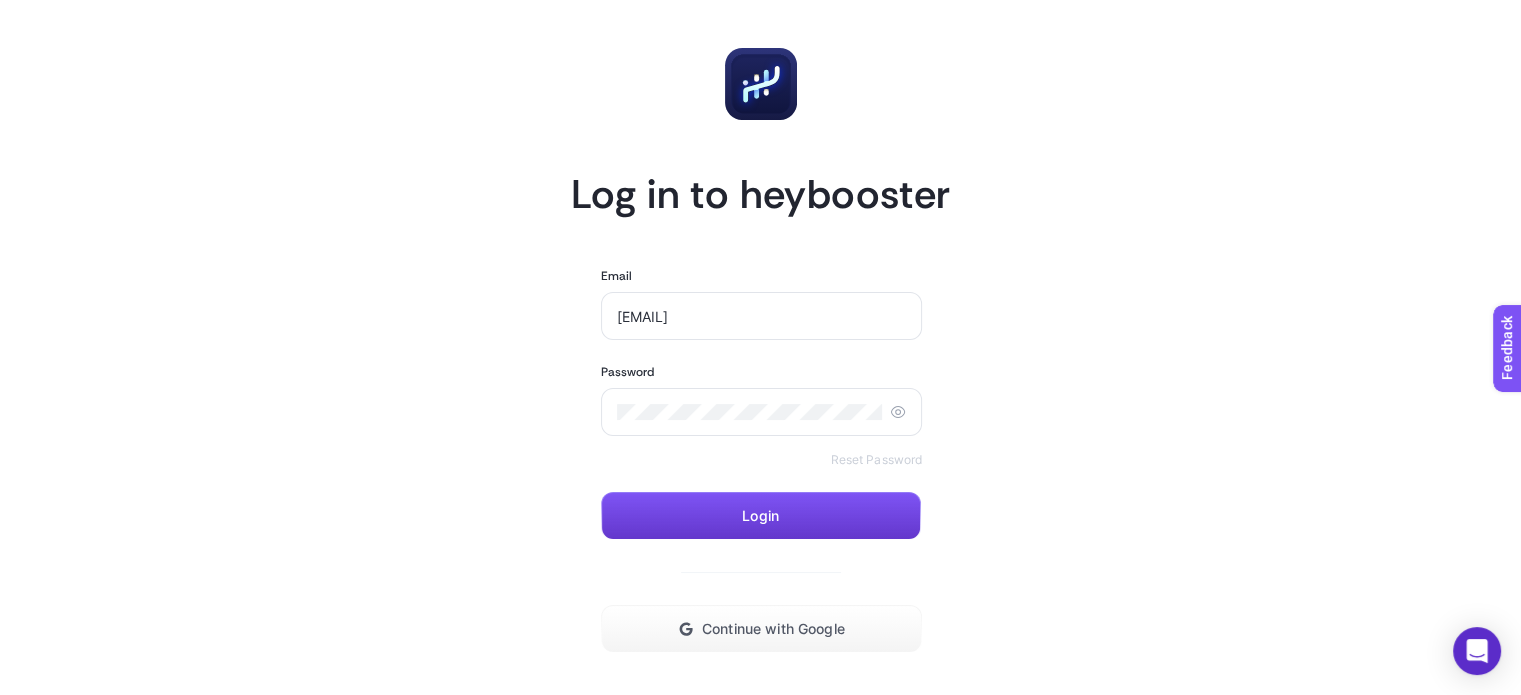 click on "Login" at bounding box center [761, 516] 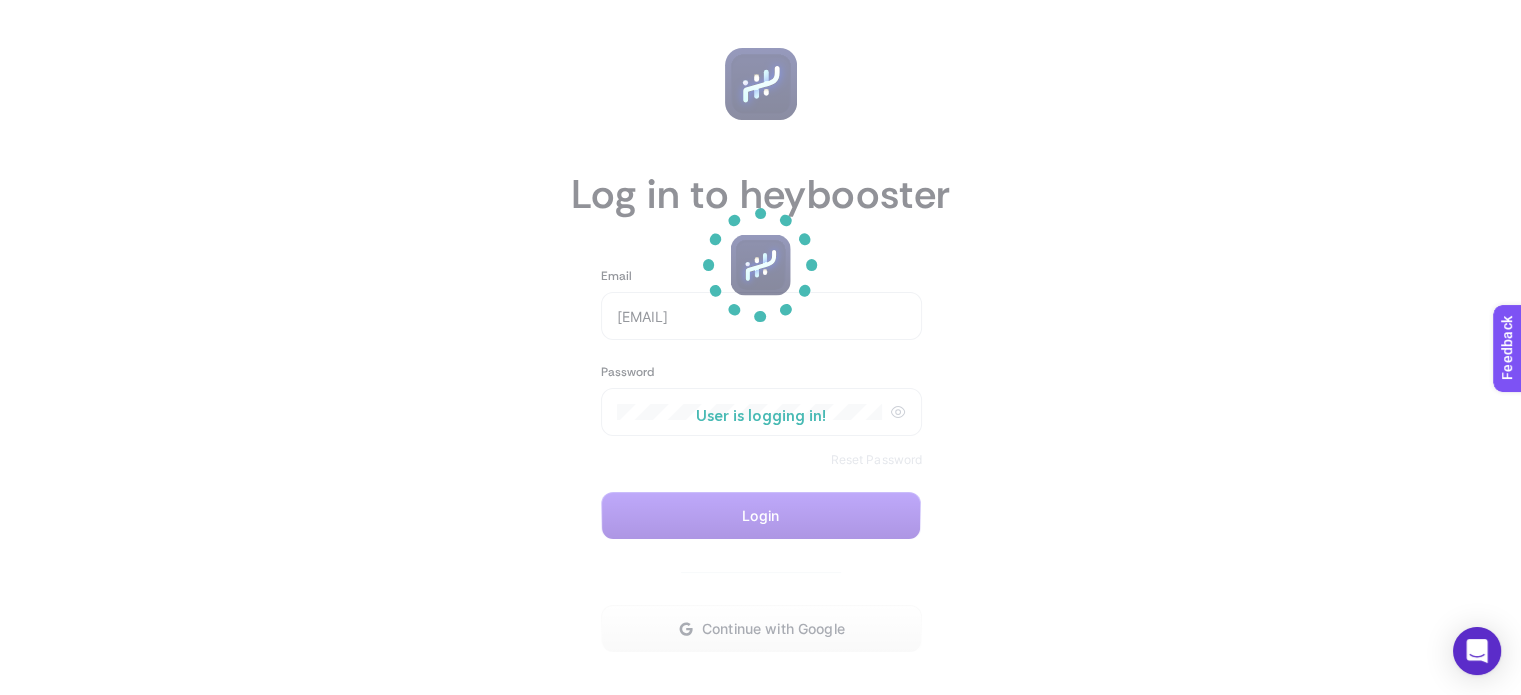 scroll, scrollTop: 0, scrollLeft: 0, axis: both 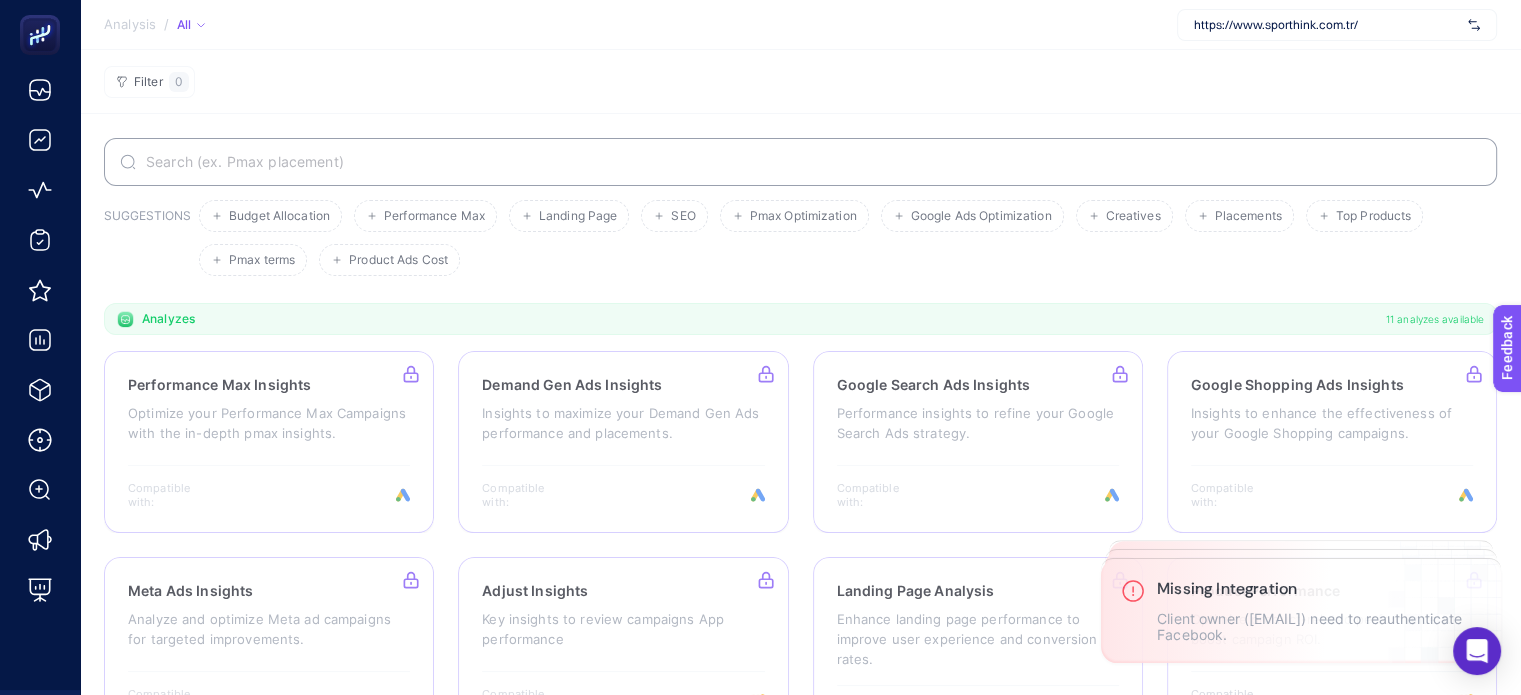 click on "Analysis / All  https://www.sporthink.com.tr/" 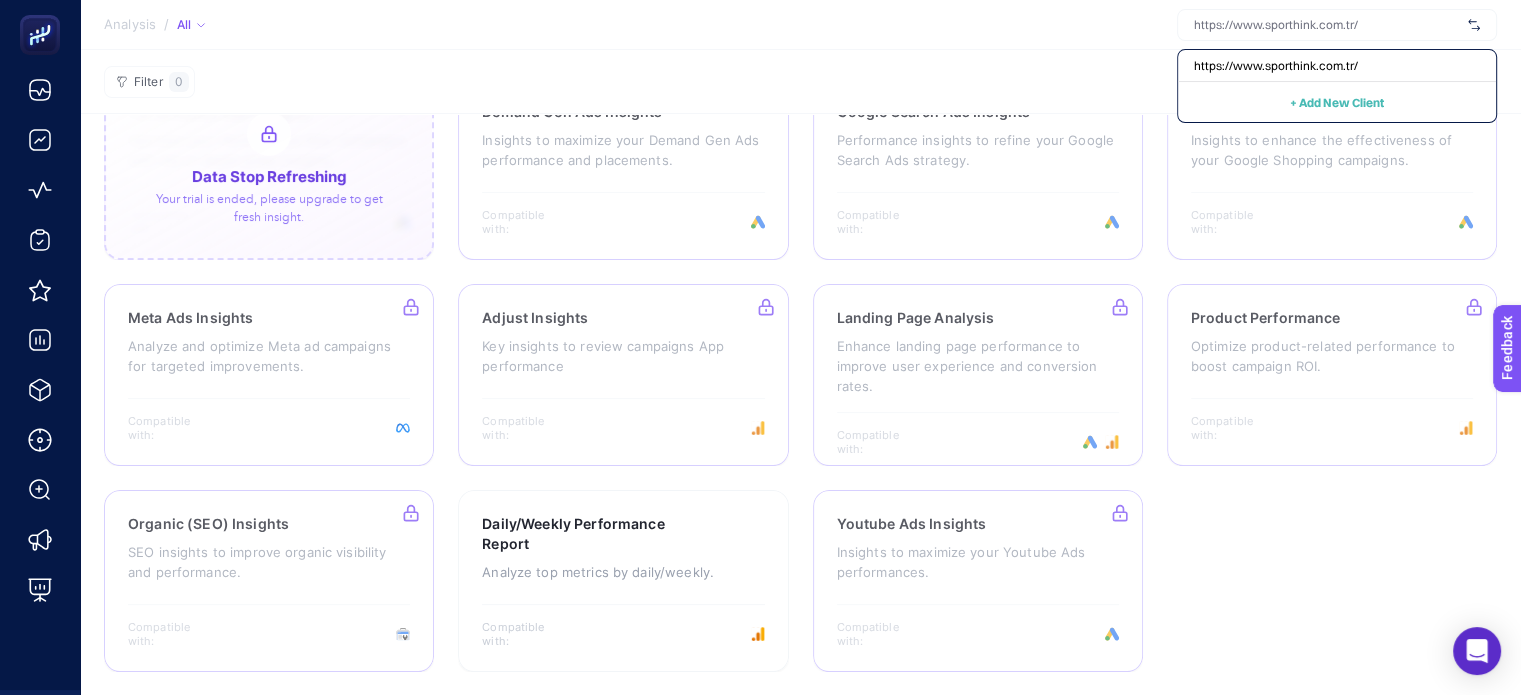 scroll, scrollTop: 0, scrollLeft: 0, axis: both 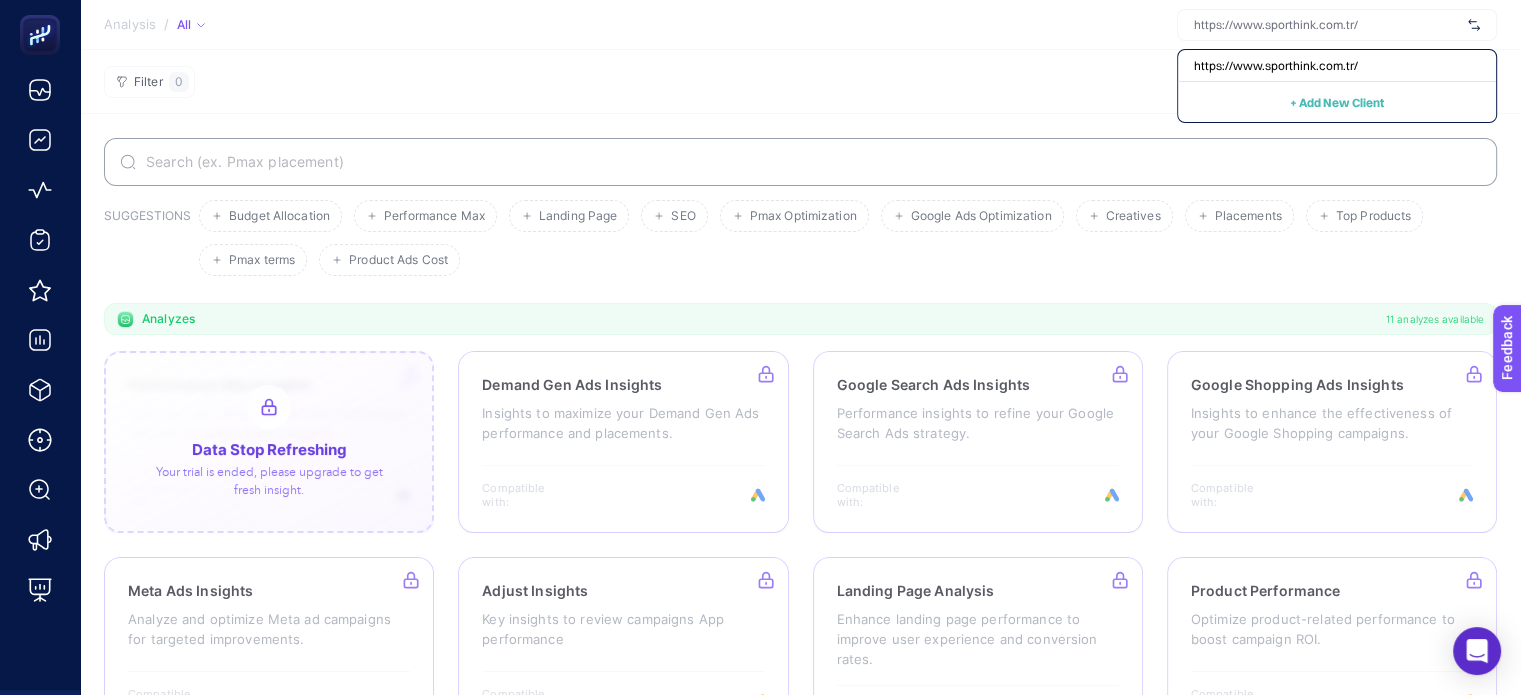 click at bounding box center (269, 442) 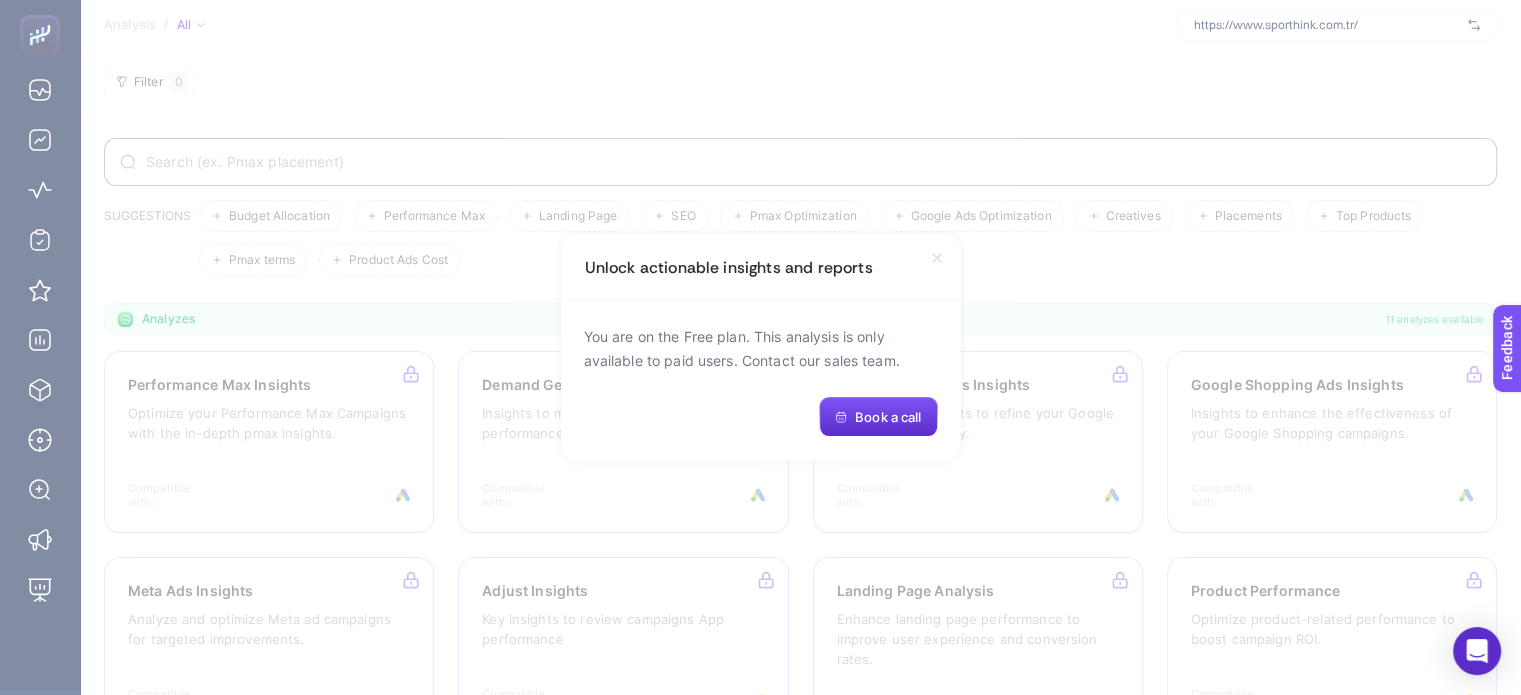click 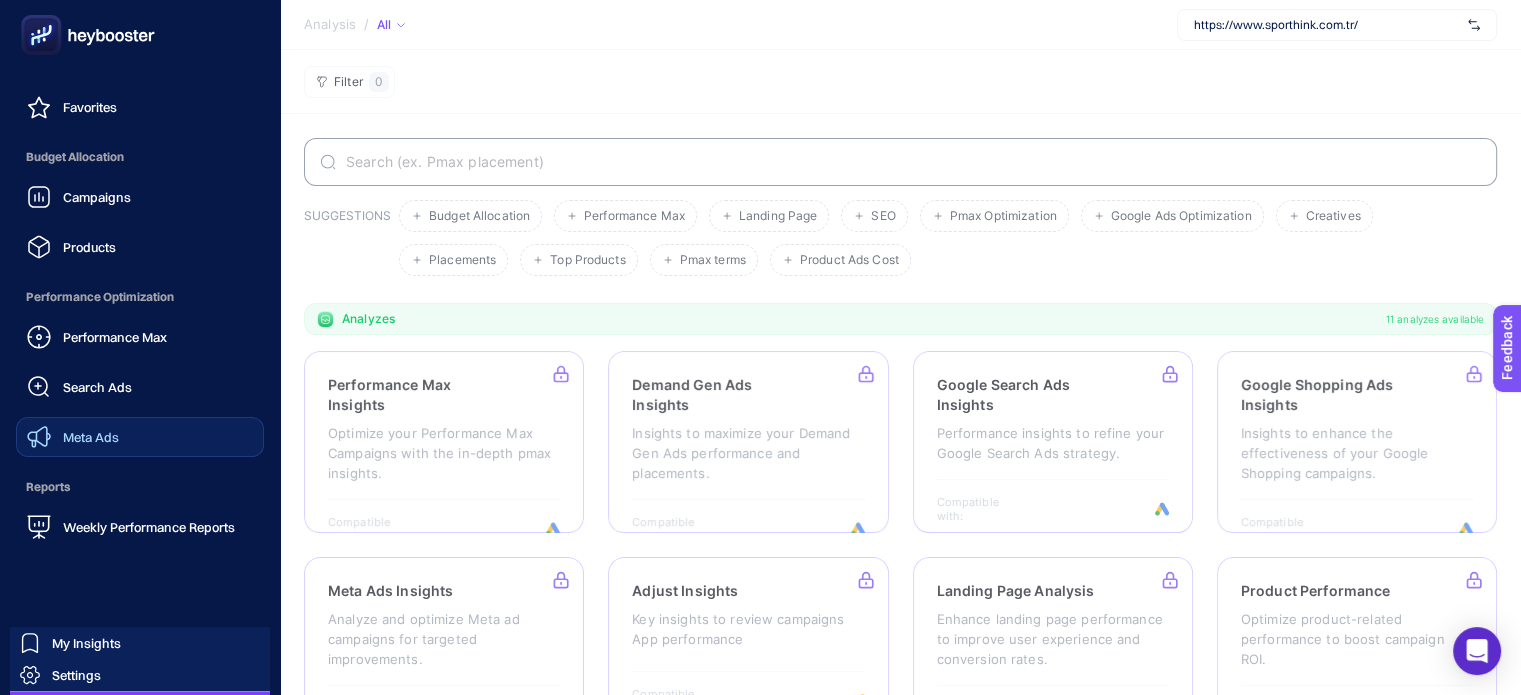 scroll, scrollTop: 226, scrollLeft: 0, axis: vertical 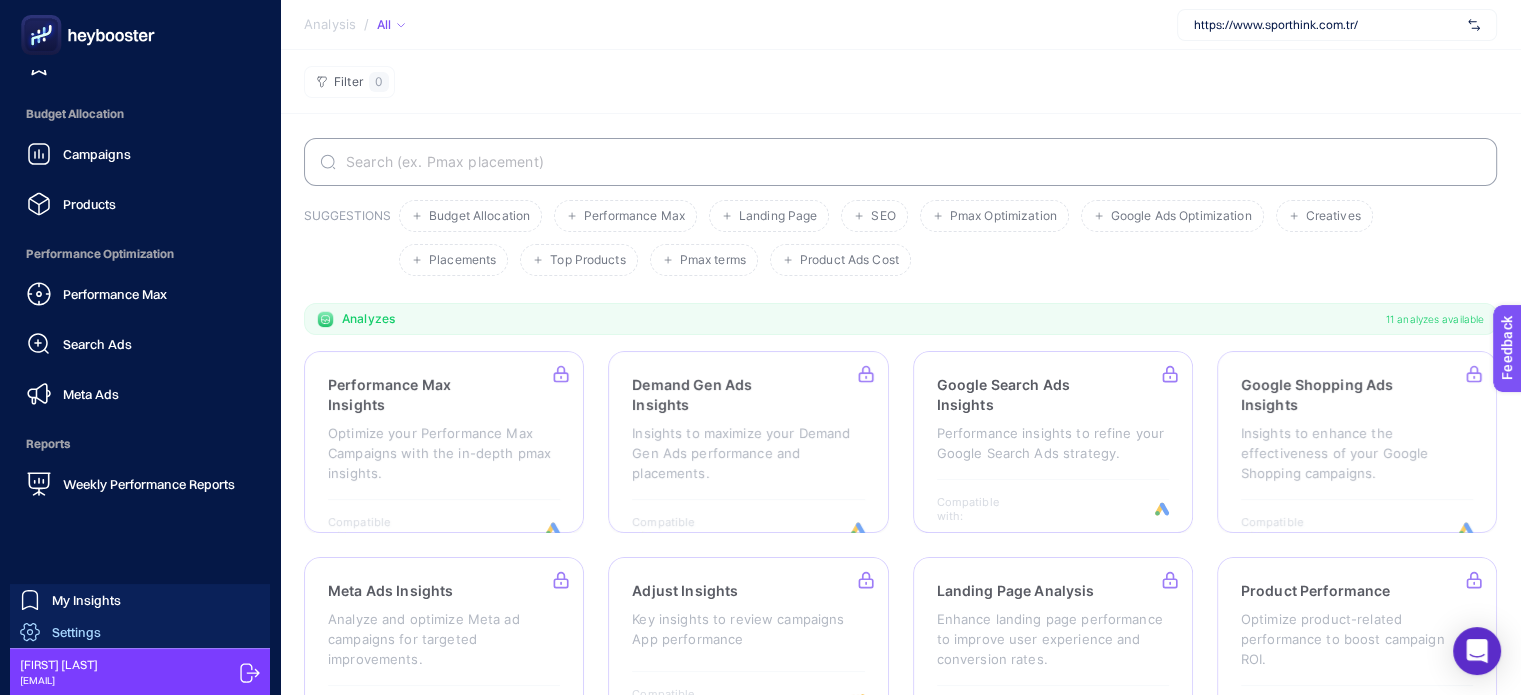 click on "Settings" at bounding box center (76, 632) 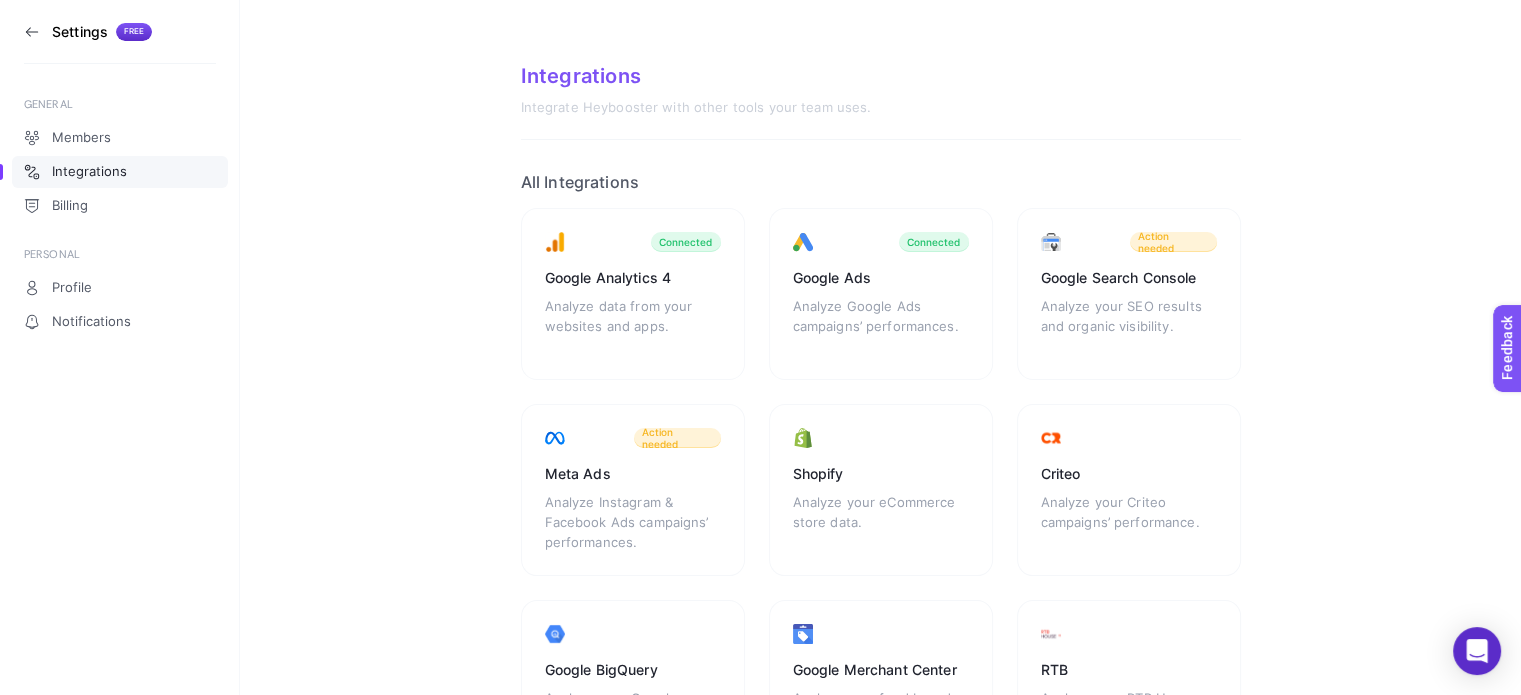 click 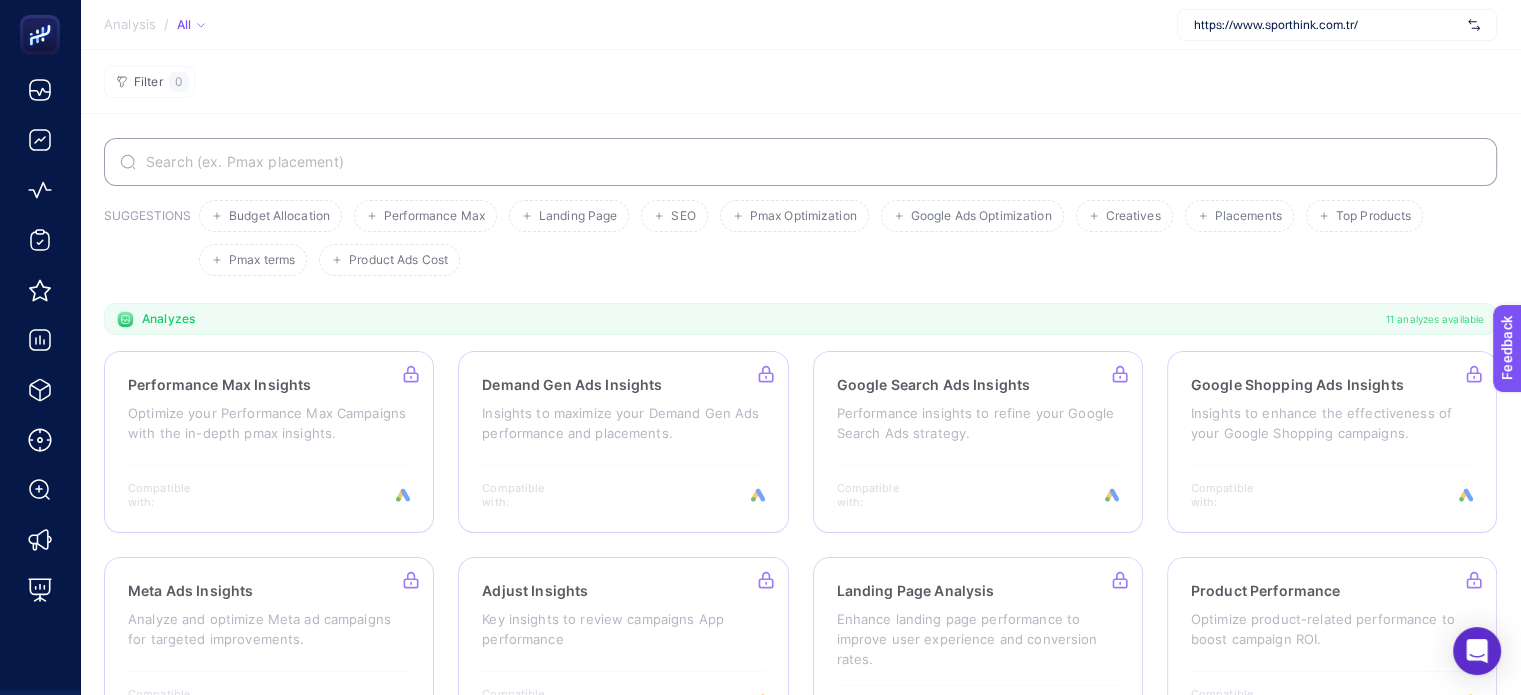 click on "https://www.sporthink.com.tr/" at bounding box center (1337, 25) 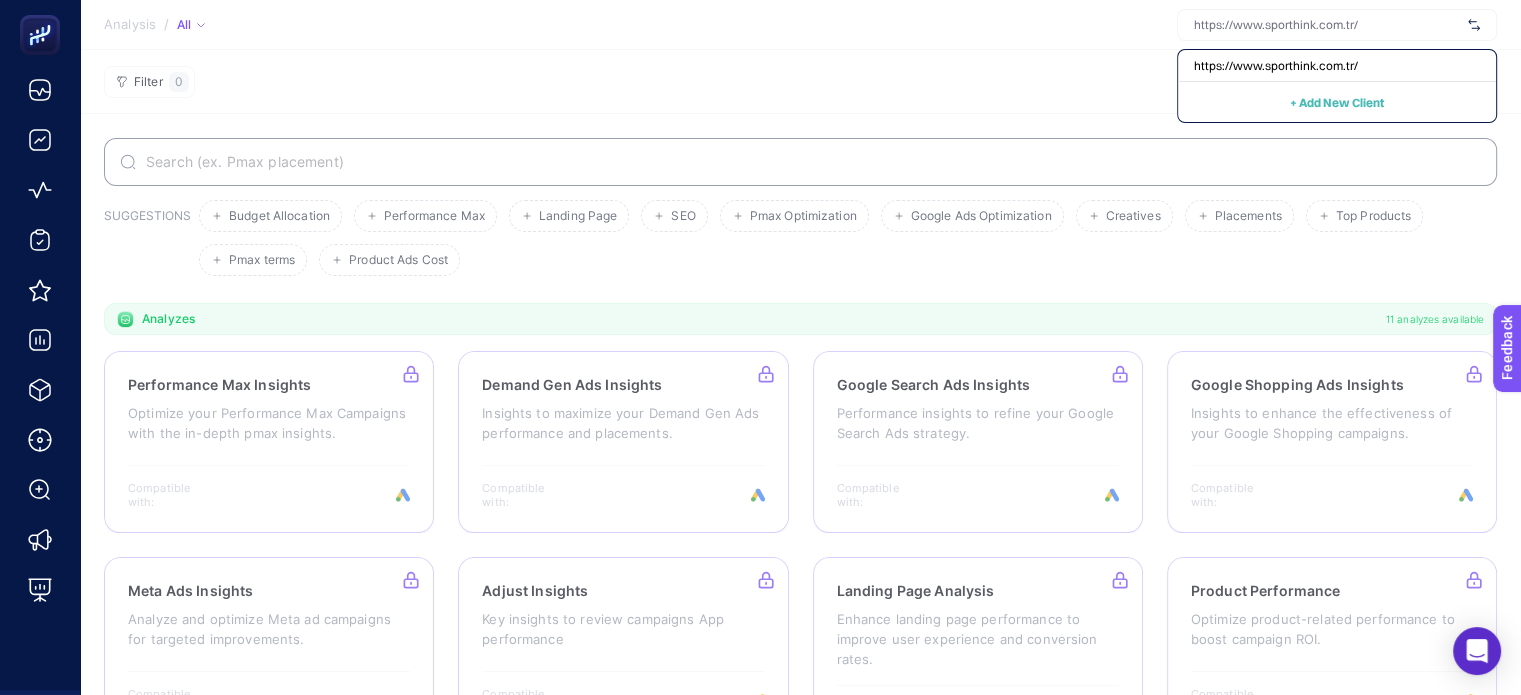 click at bounding box center [1337, 25] 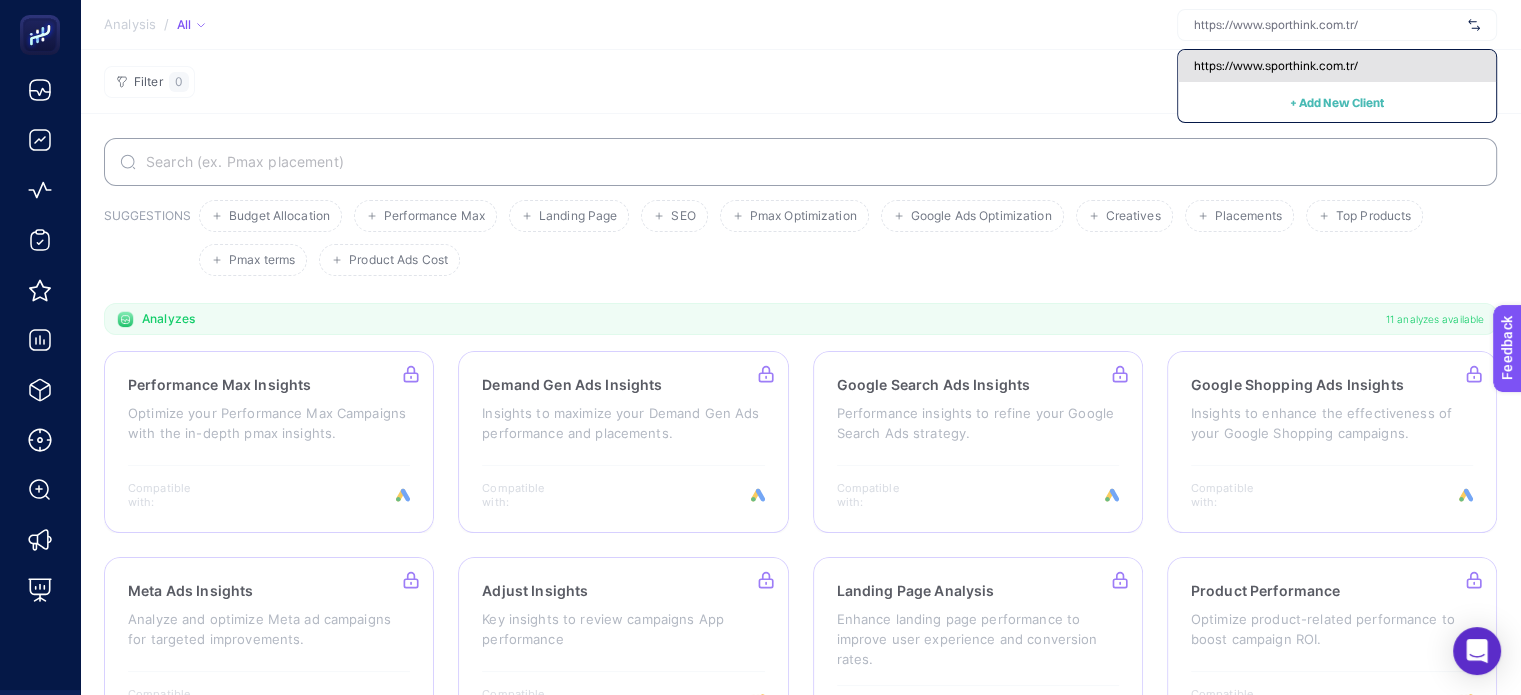 click on "https://www.sporthink.com.tr/" at bounding box center (1276, 66) 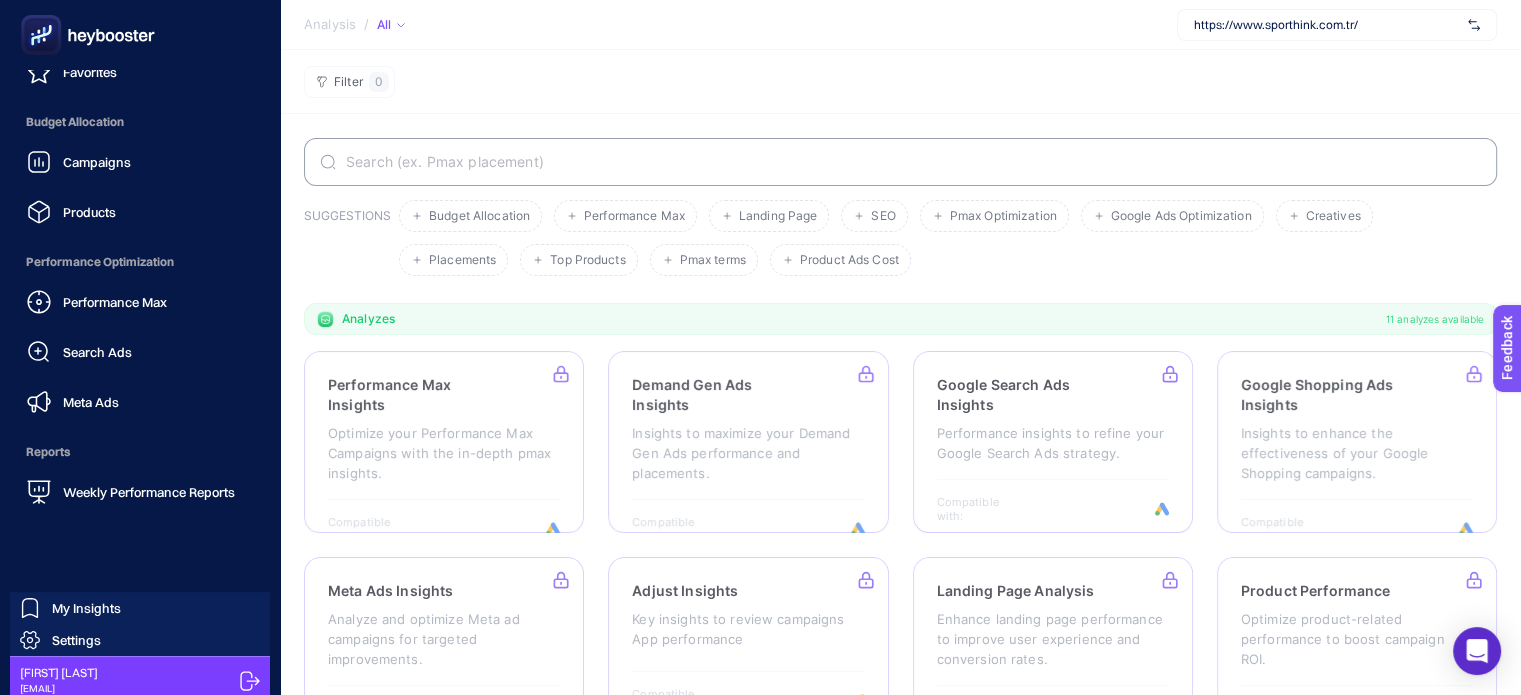 scroll, scrollTop: 226, scrollLeft: 0, axis: vertical 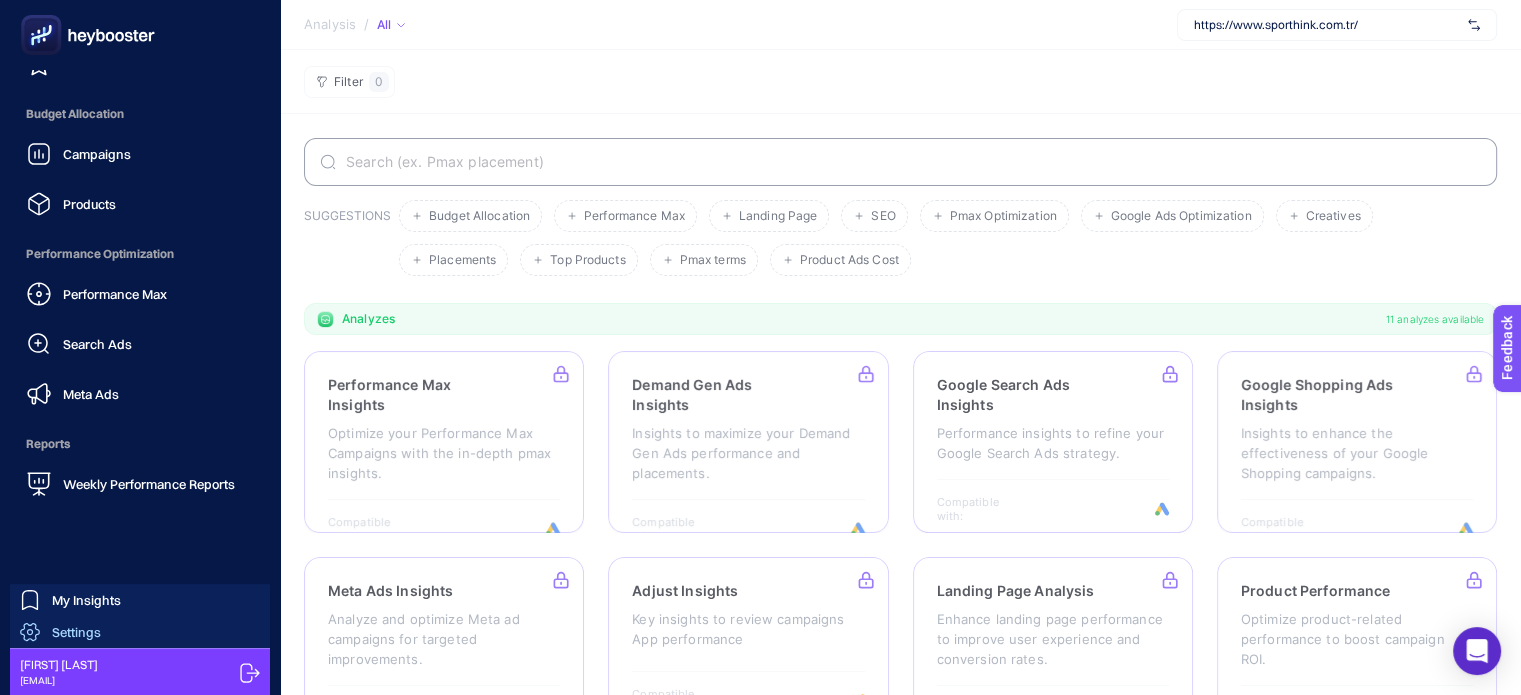 click on "Settings" at bounding box center (76, 632) 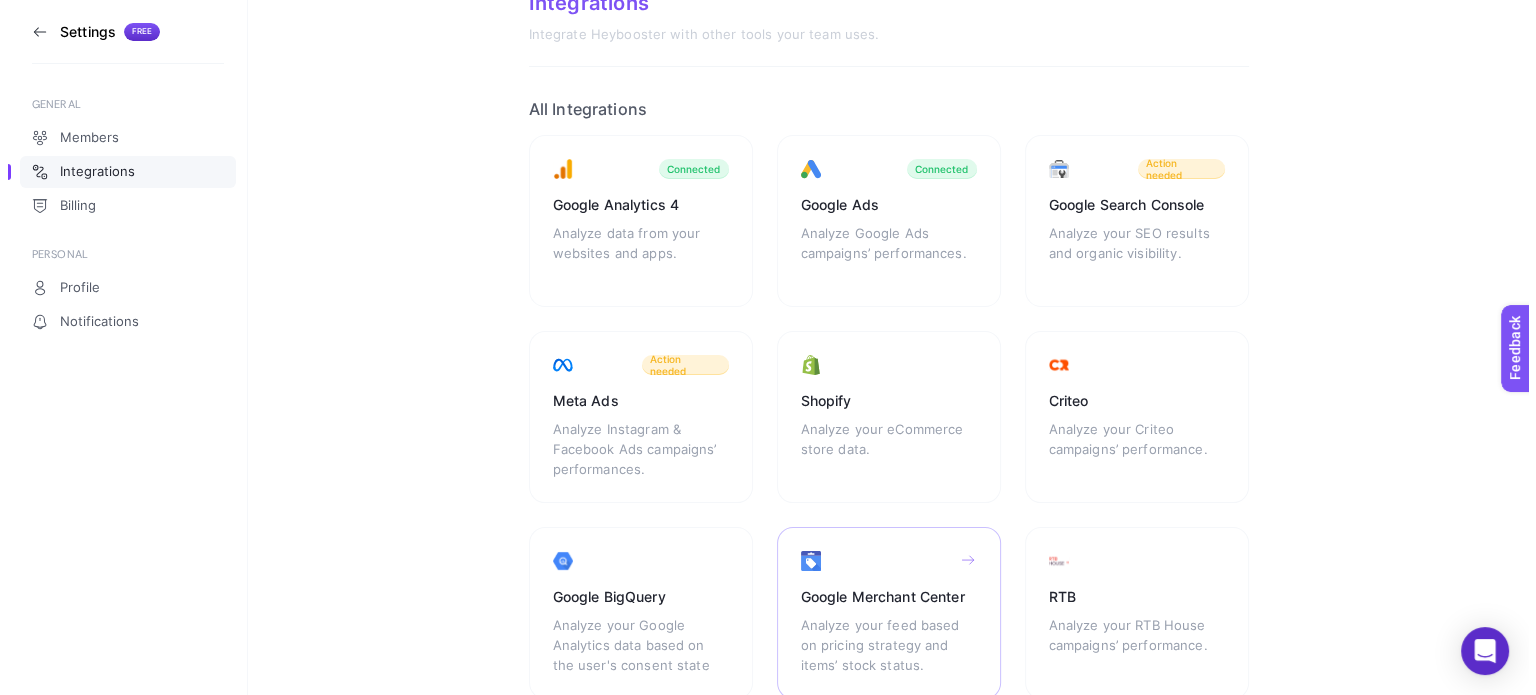 scroll, scrollTop: 0, scrollLeft: 0, axis: both 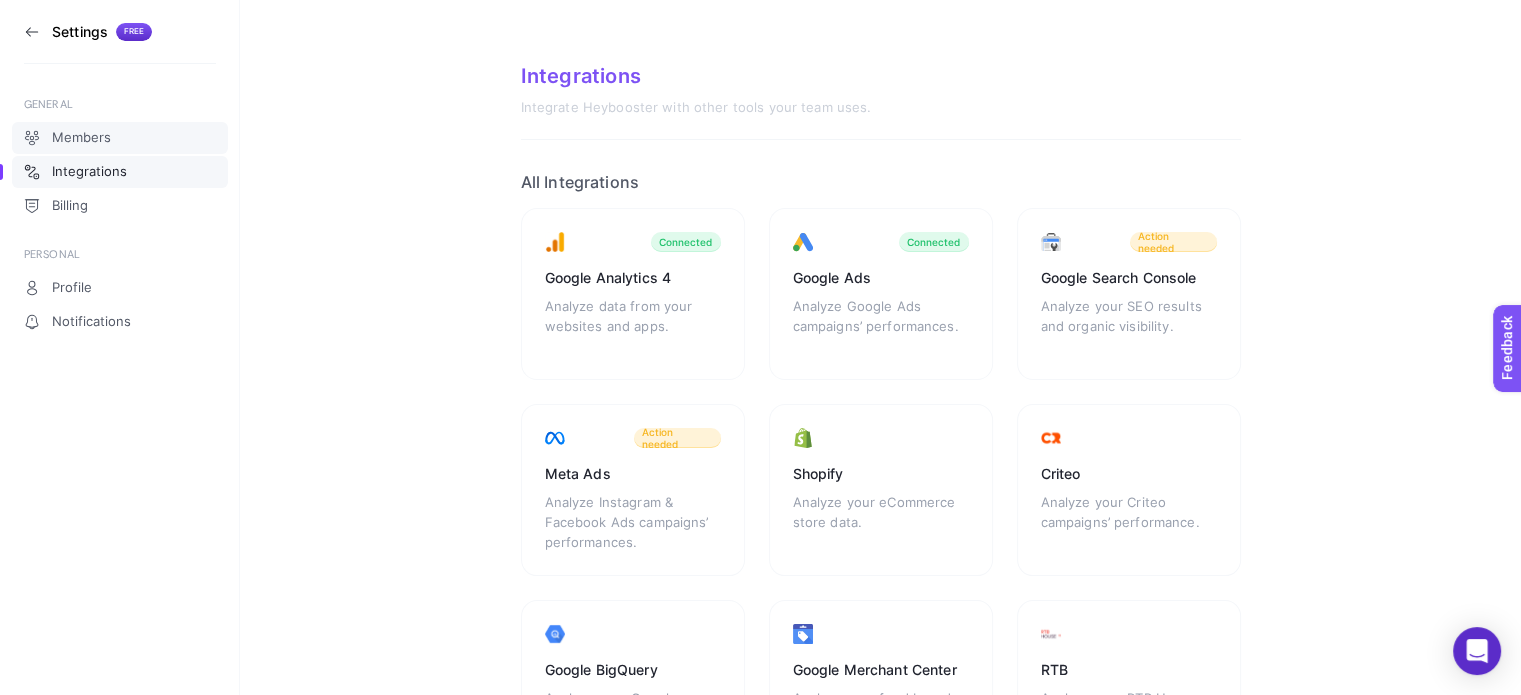 click on "Members" 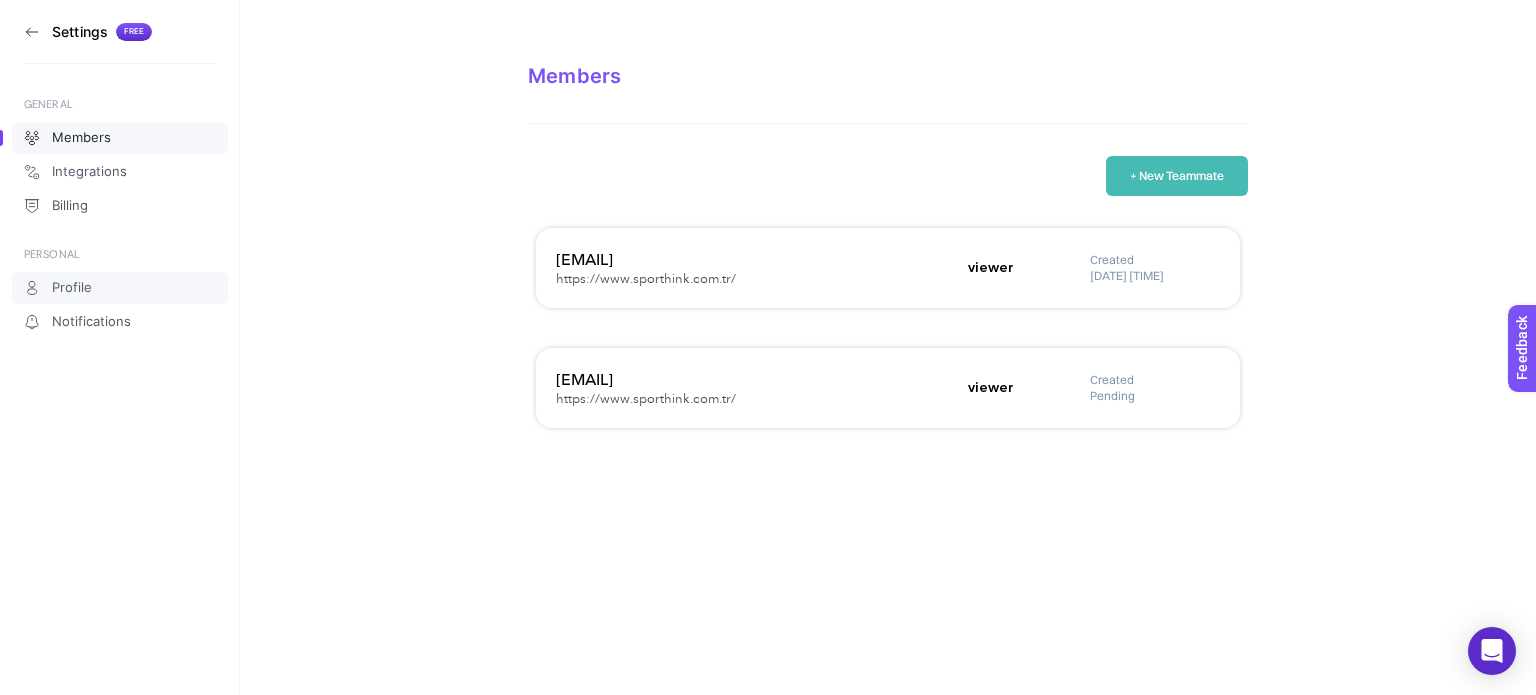 click on "Profile" 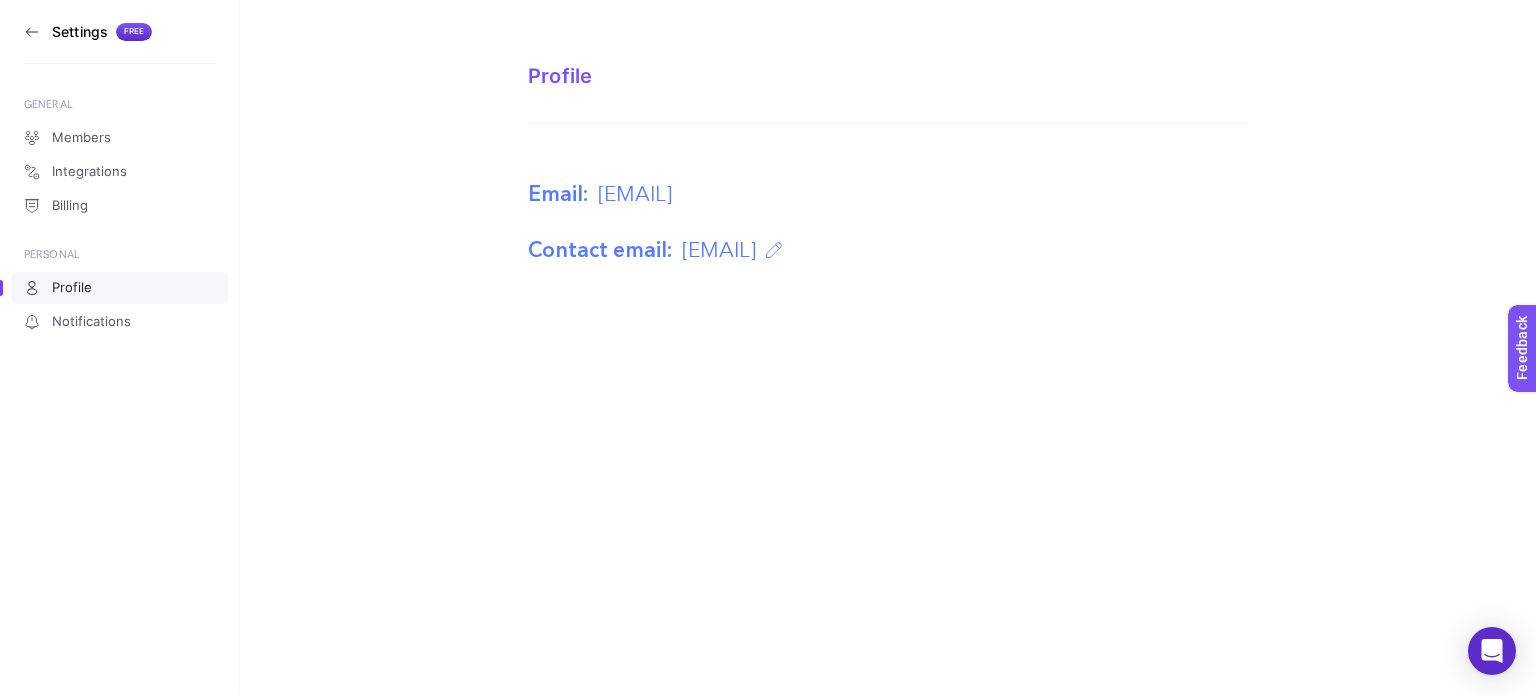 click at bounding box center [774, 250] 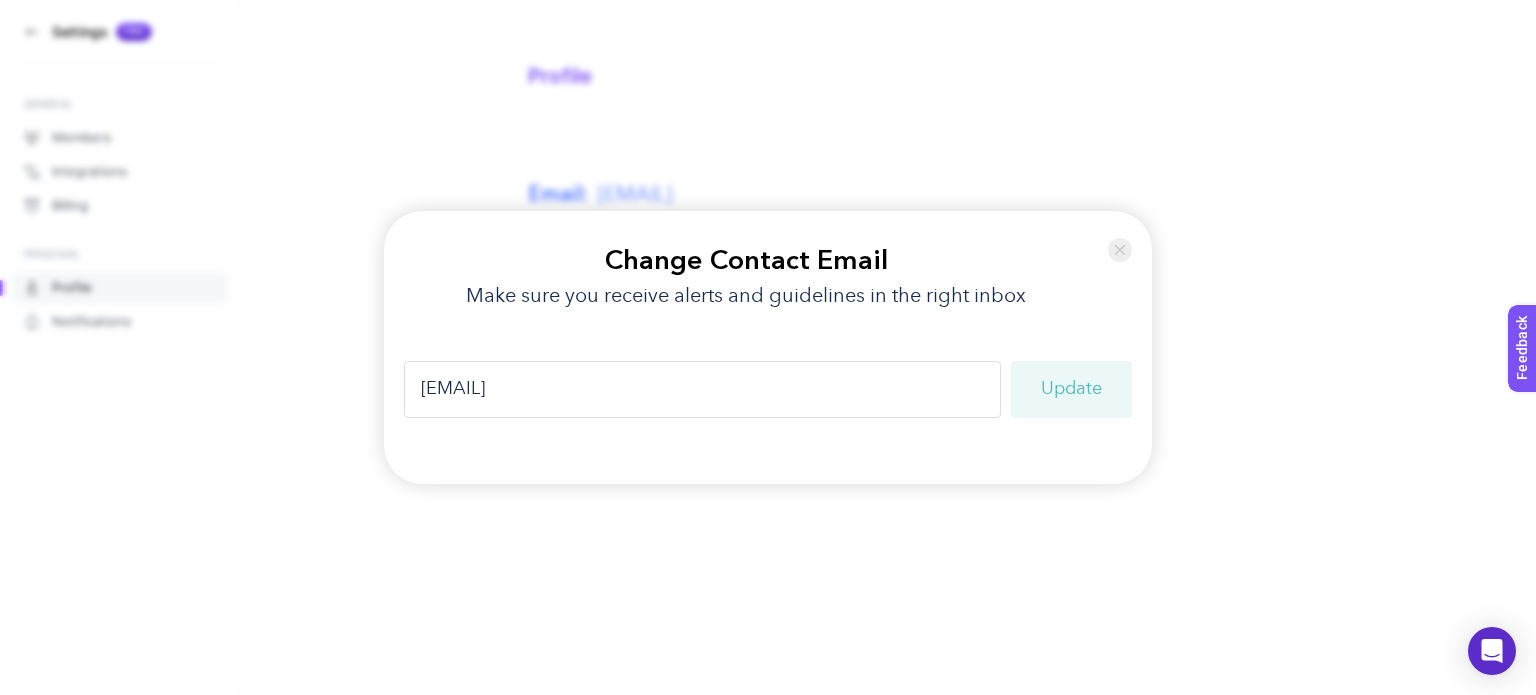 click 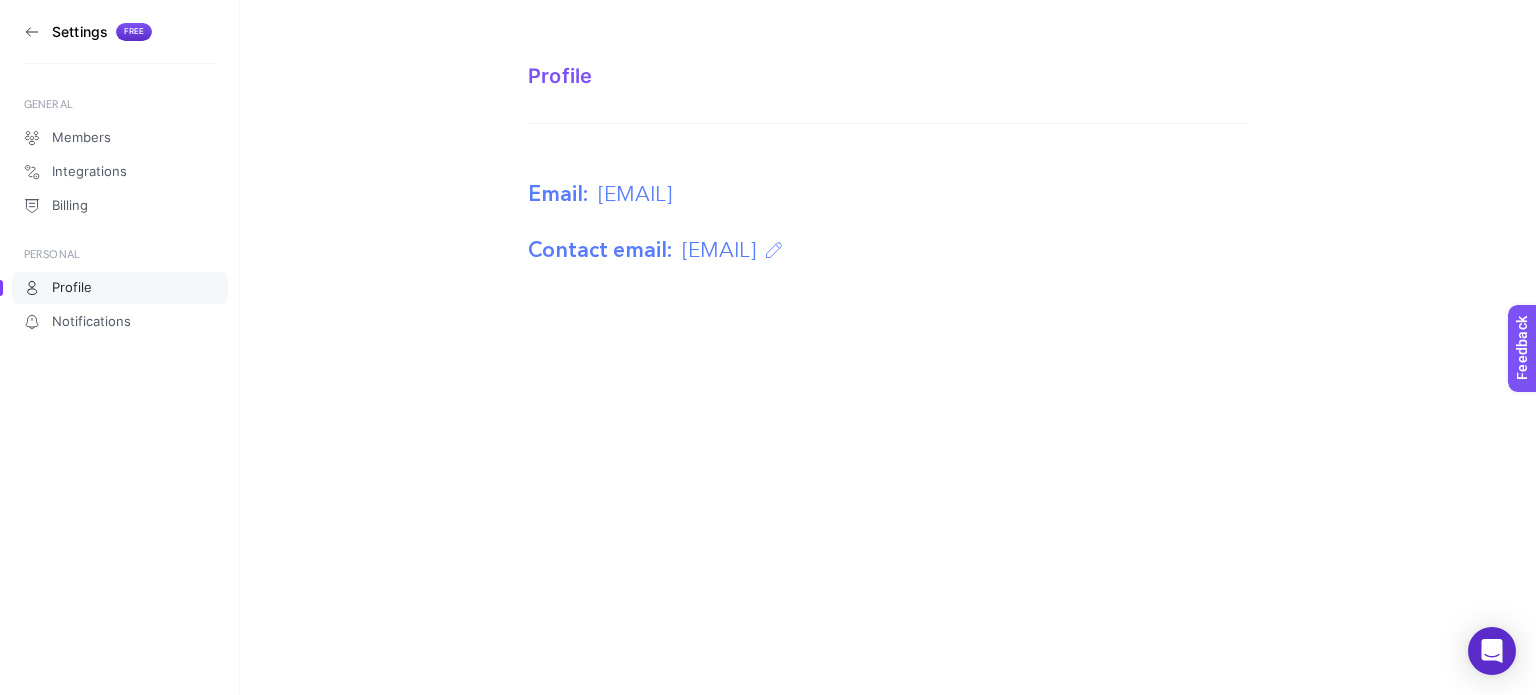 click 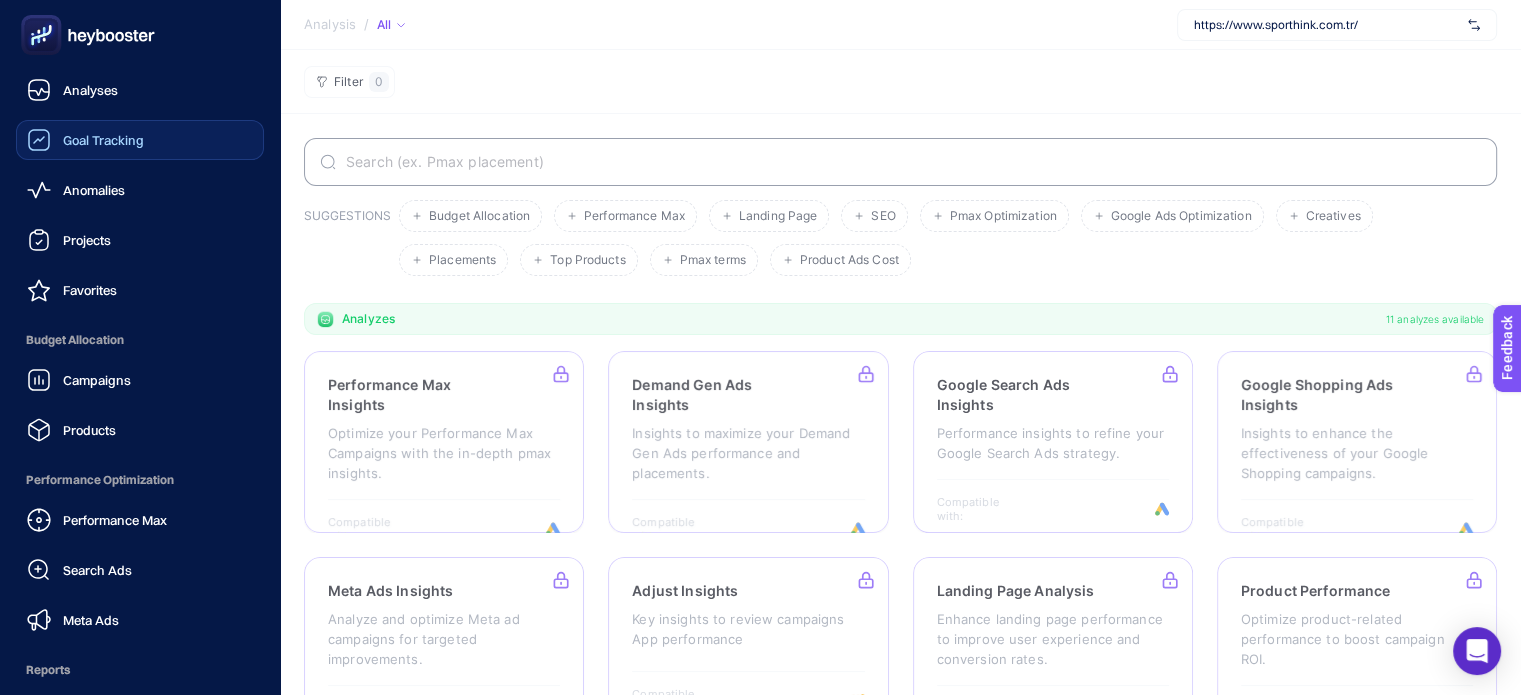 click on "Goal Tracking" at bounding box center (103, 140) 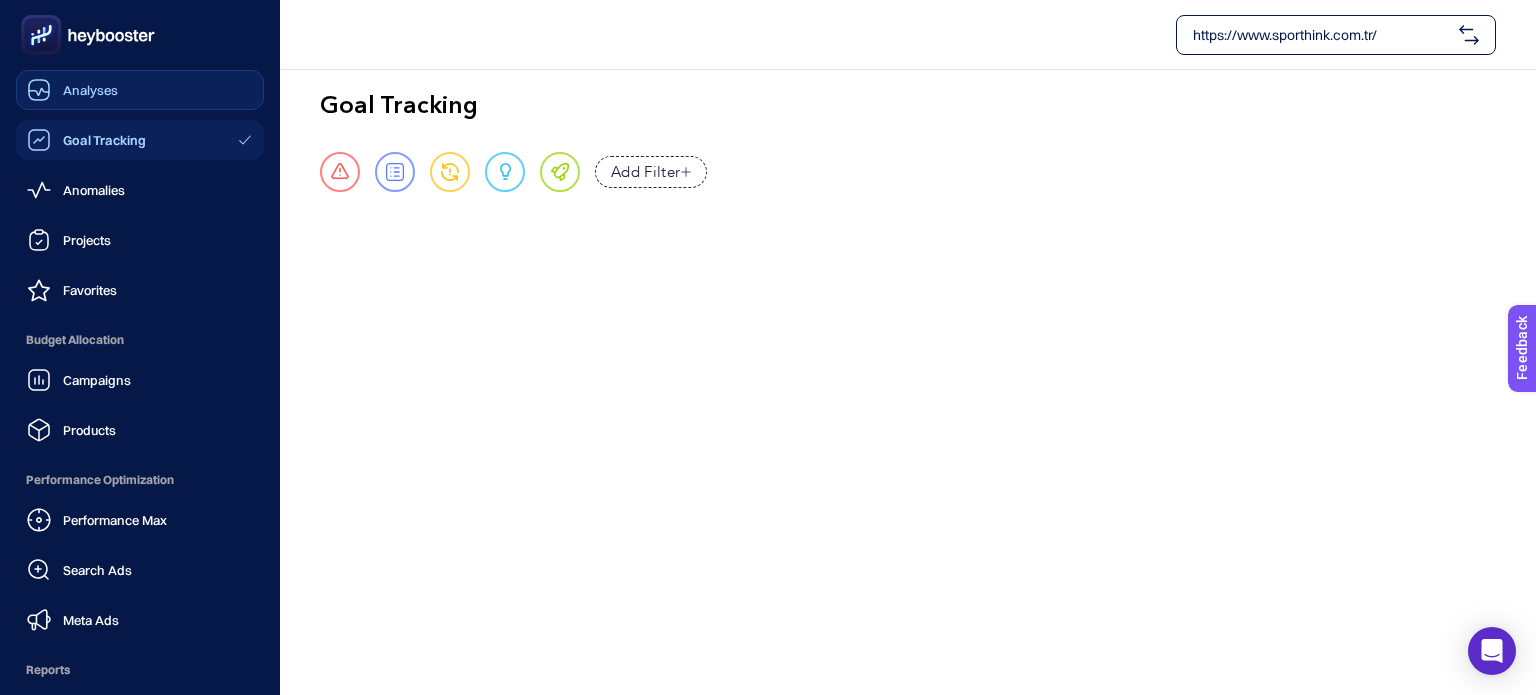 click on "Analyses" at bounding box center (140, 90) 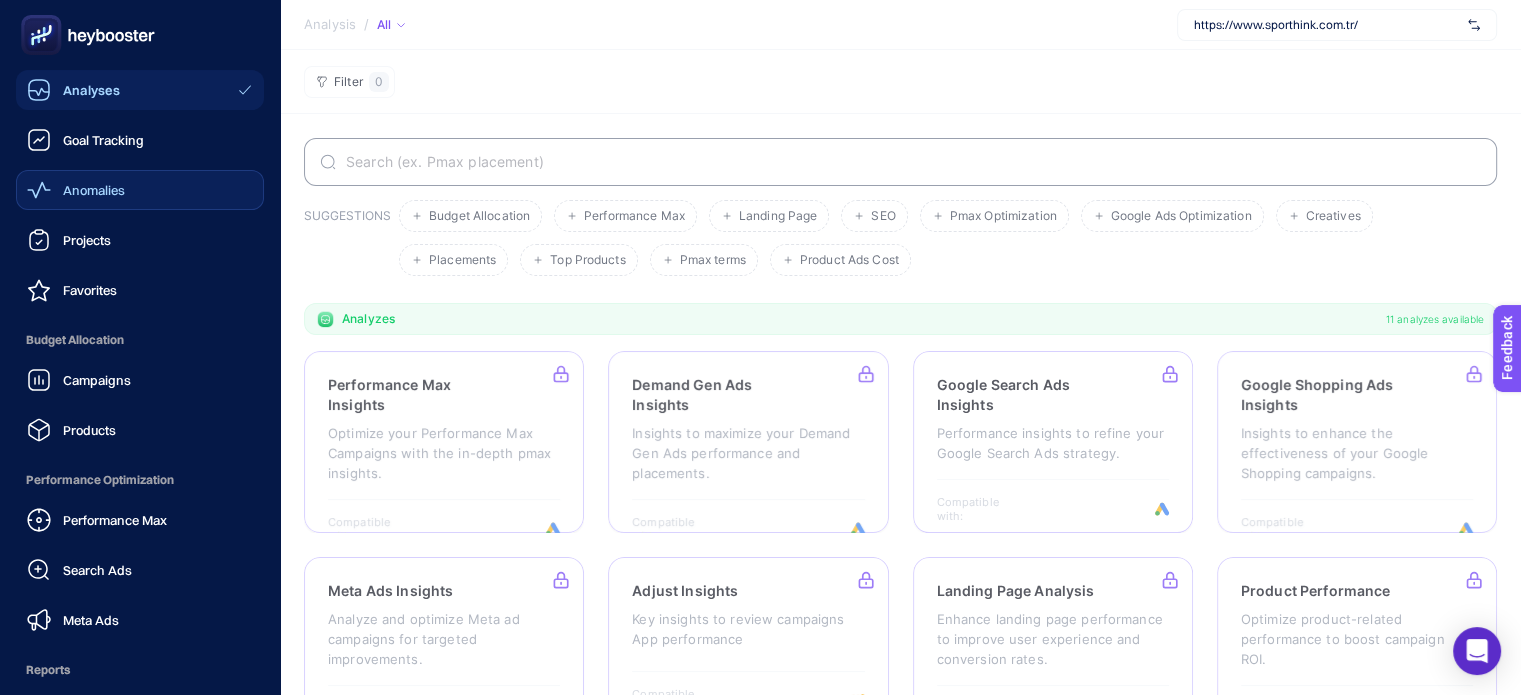 click on "Anomalies" at bounding box center [76, 190] 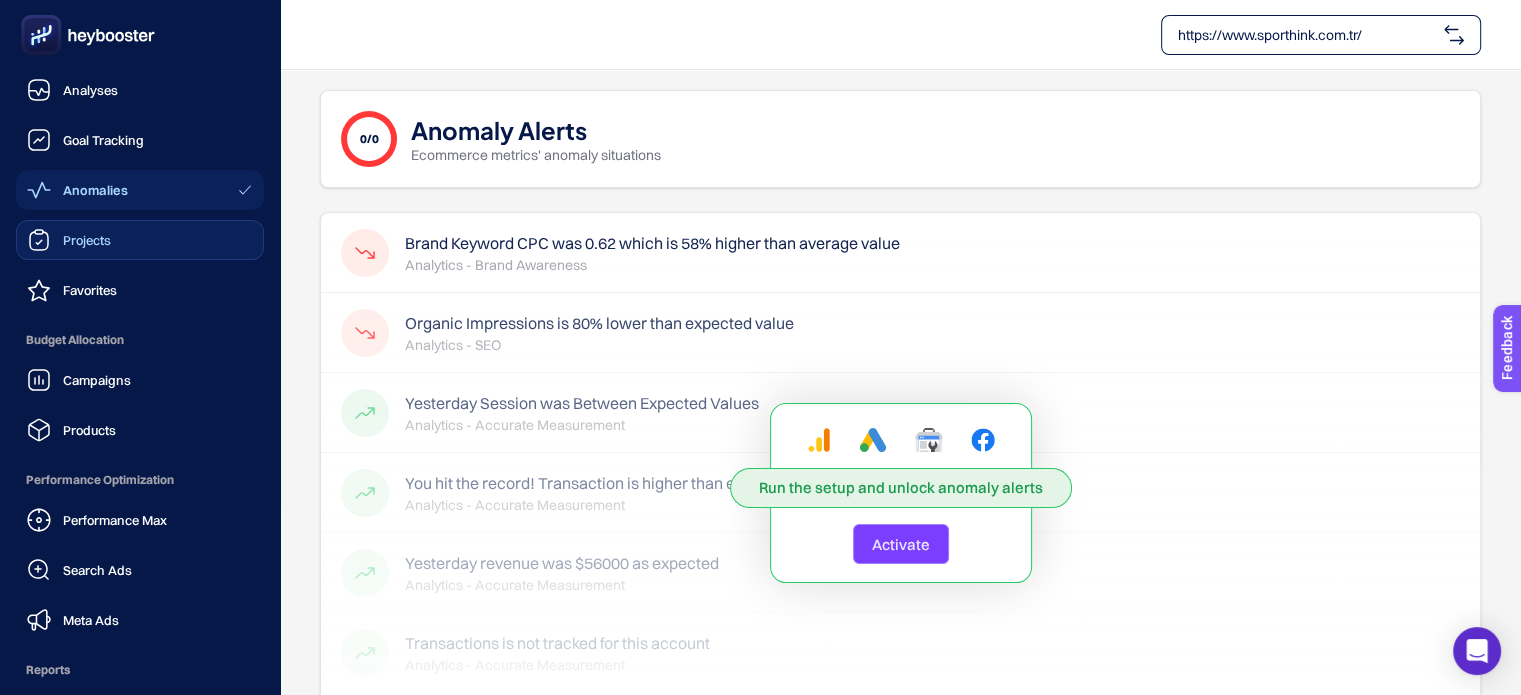 click on "Projects" at bounding box center [87, 240] 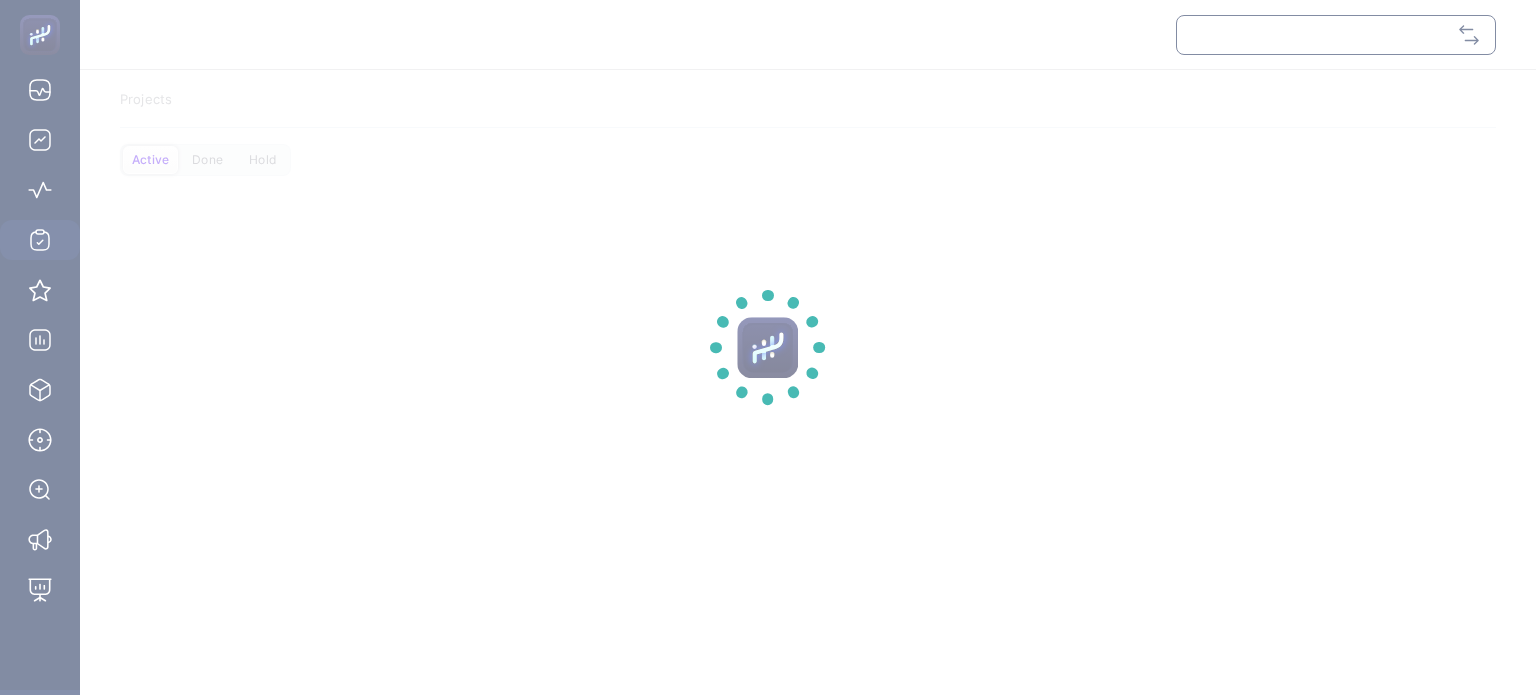 scroll, scrollTop: 0, scrollLeft: 0, axis: both 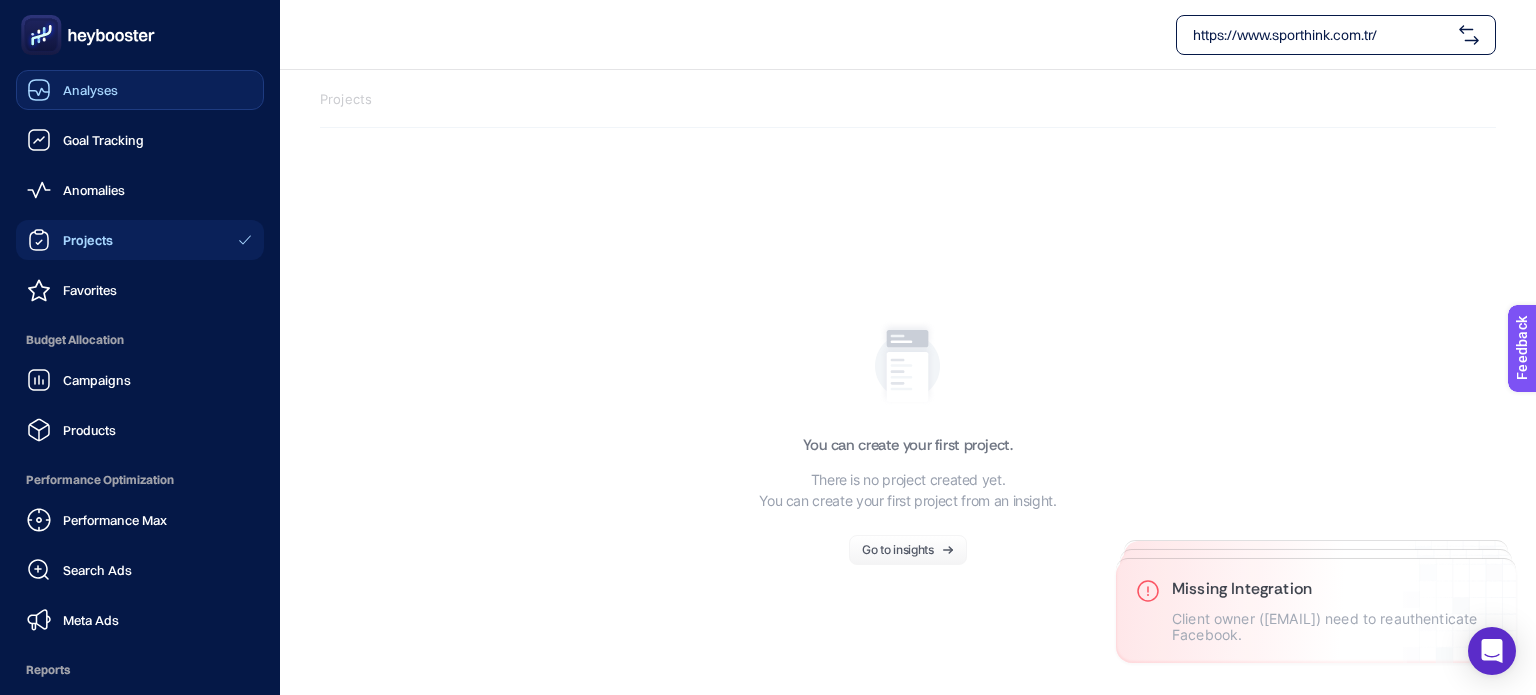 click on "Analyses" at bounding box center [90, 90] 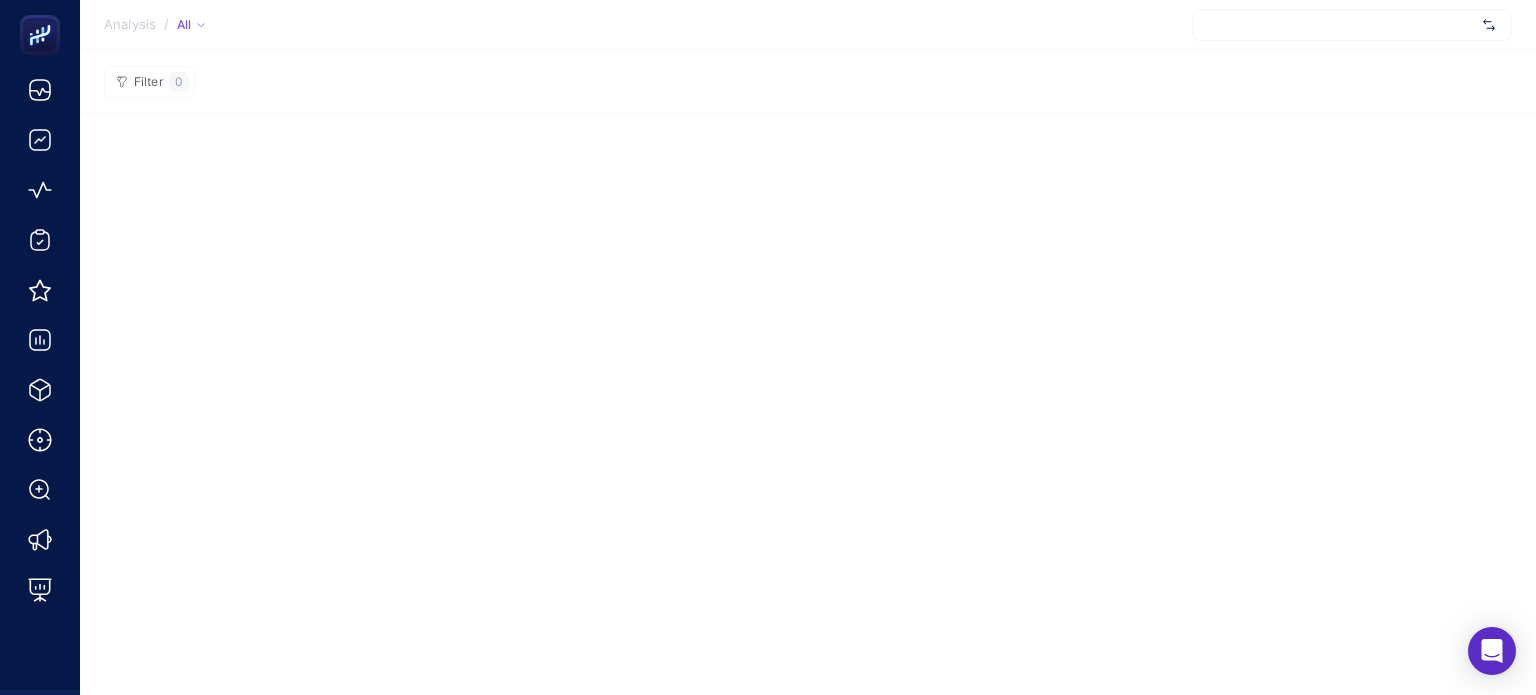 scroll, scrollTop: 0, scrollLeft: 0, axis: both 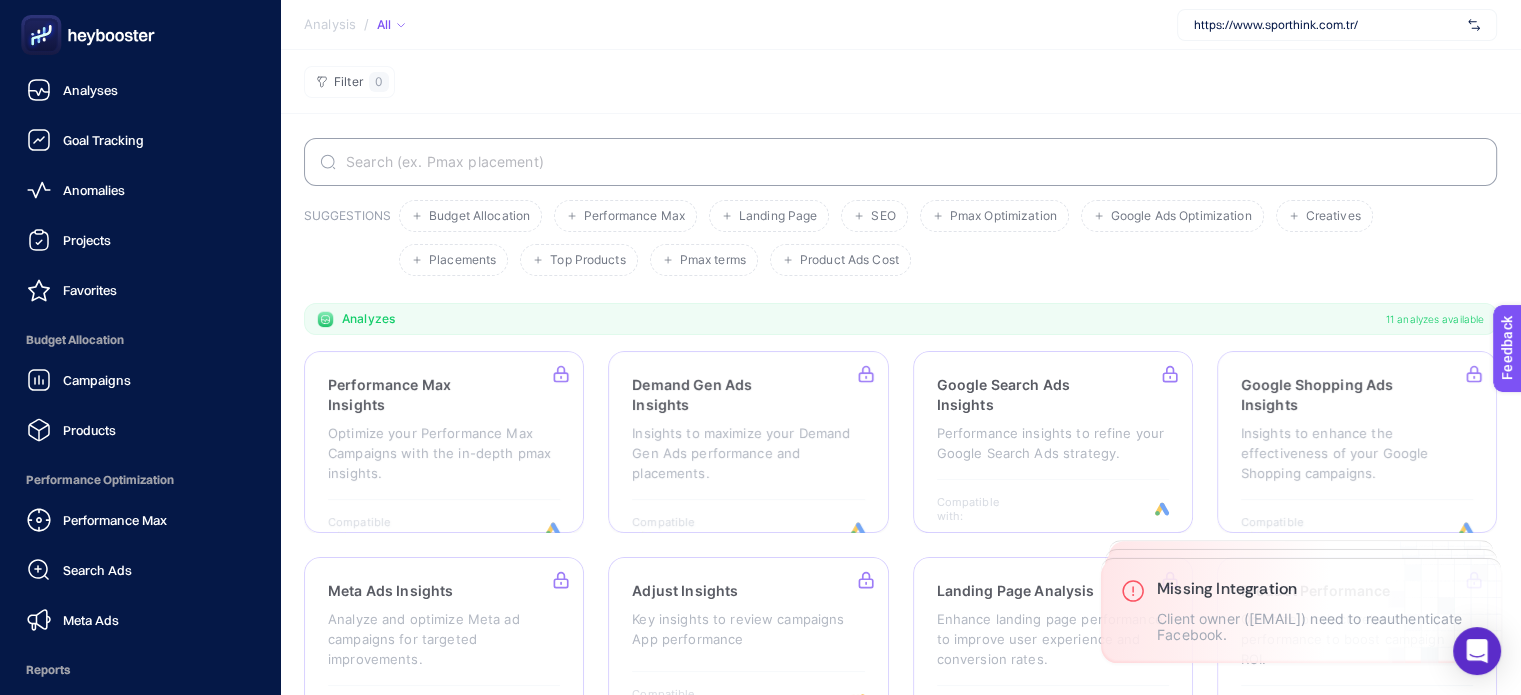 click 